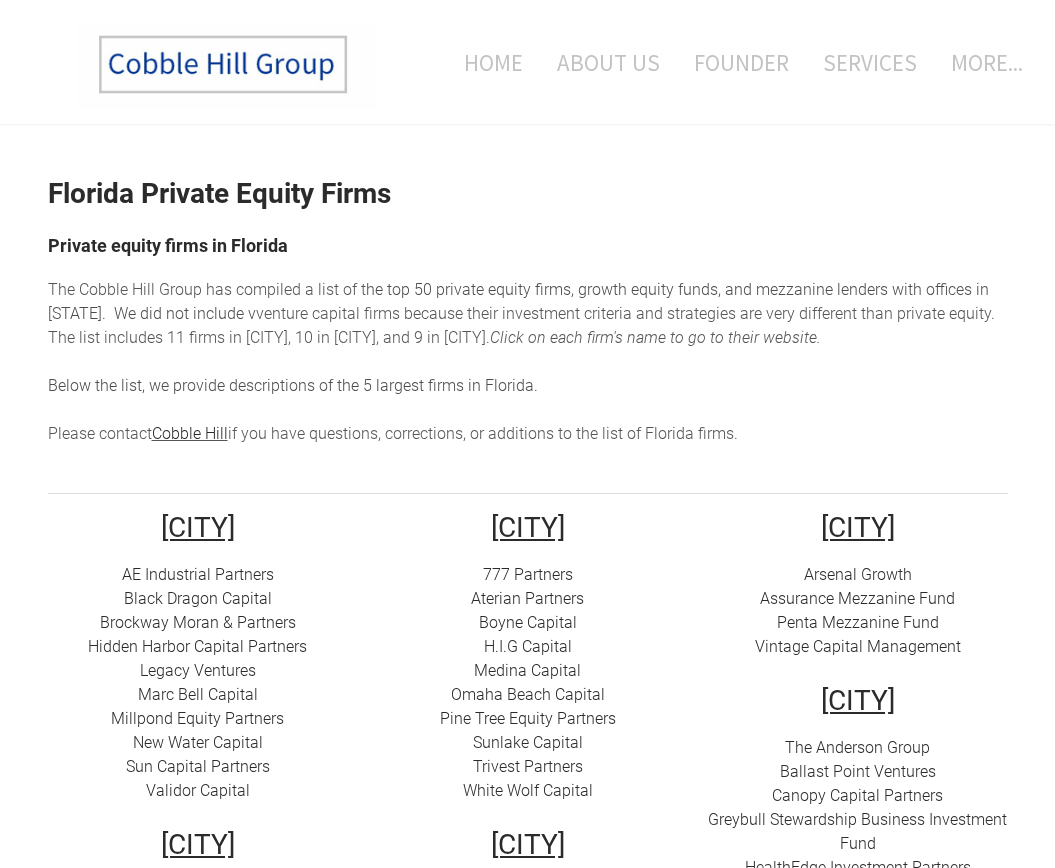 scroll, scrollTop: 0, scrollLeft: 0, axis: both 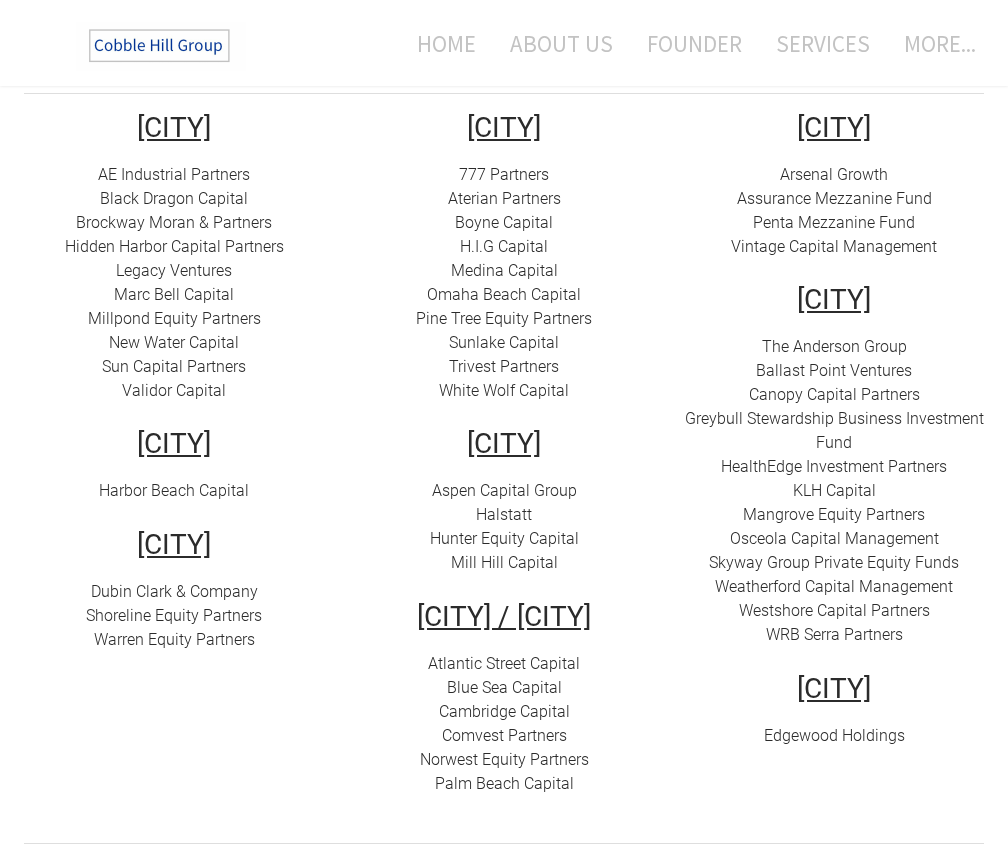 click on "777 Partners" at bounding box center [504, 174] 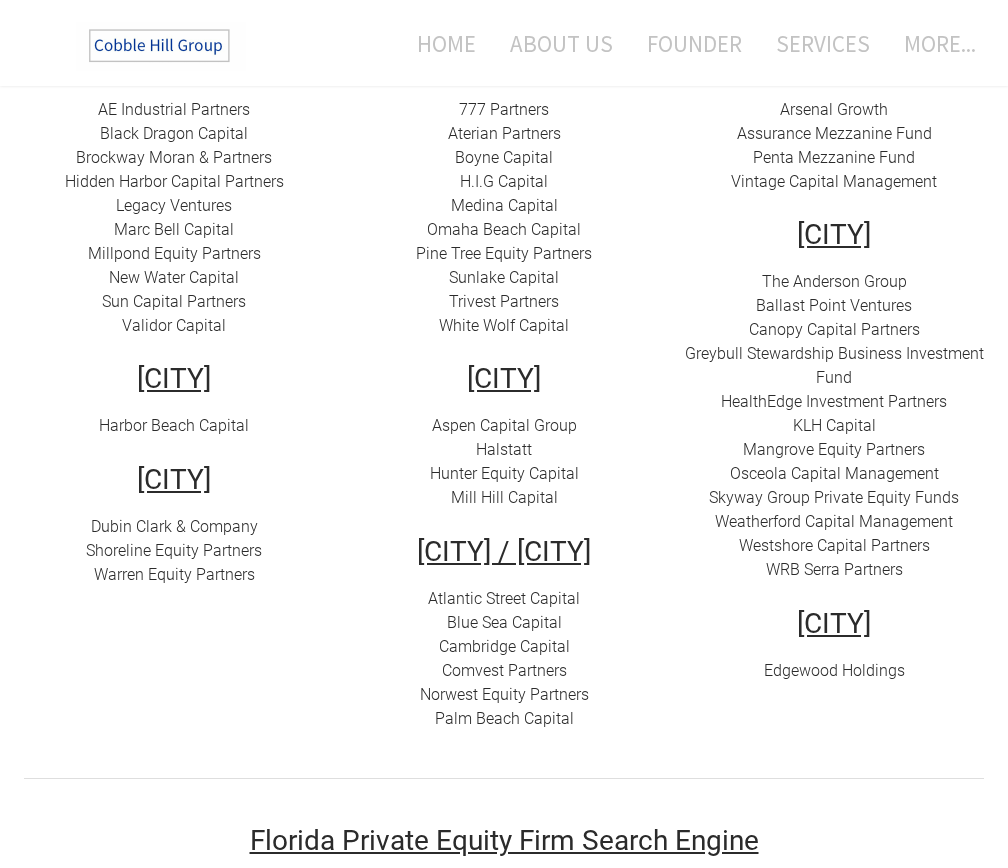 scroll, scrollTop: 500, scrollLeft: 0, axis: vertical 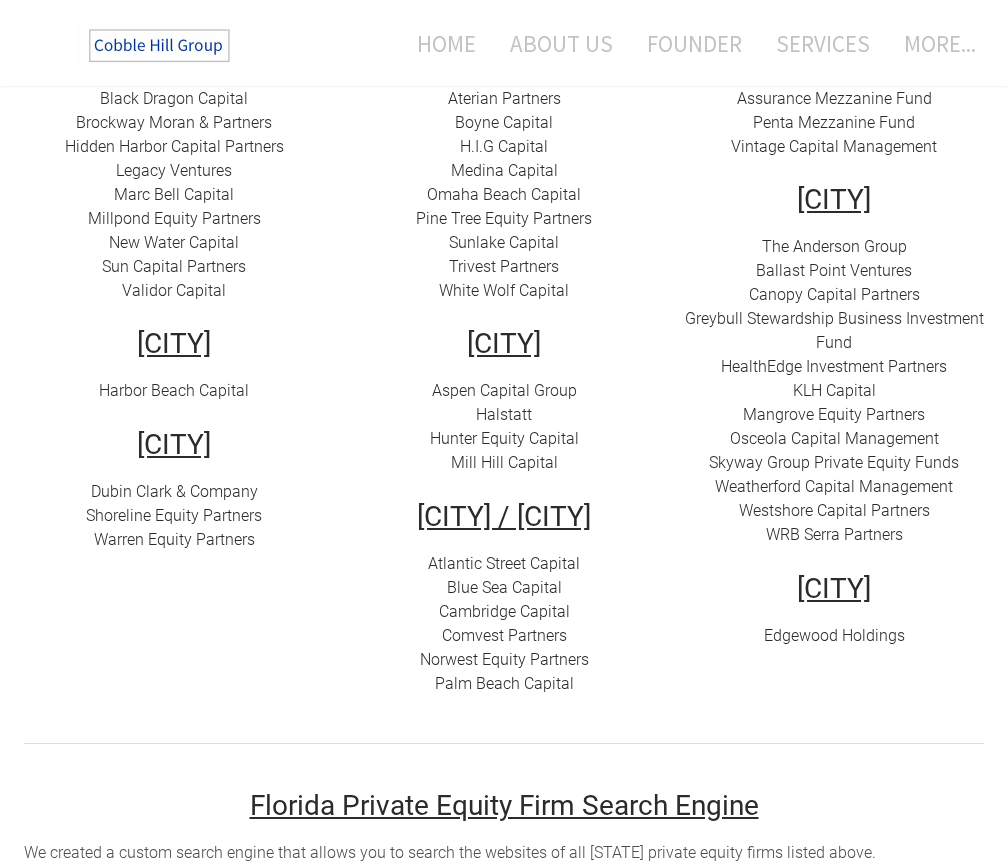 click on "Harbor Beach Capital" at bounding box center [174, 390] 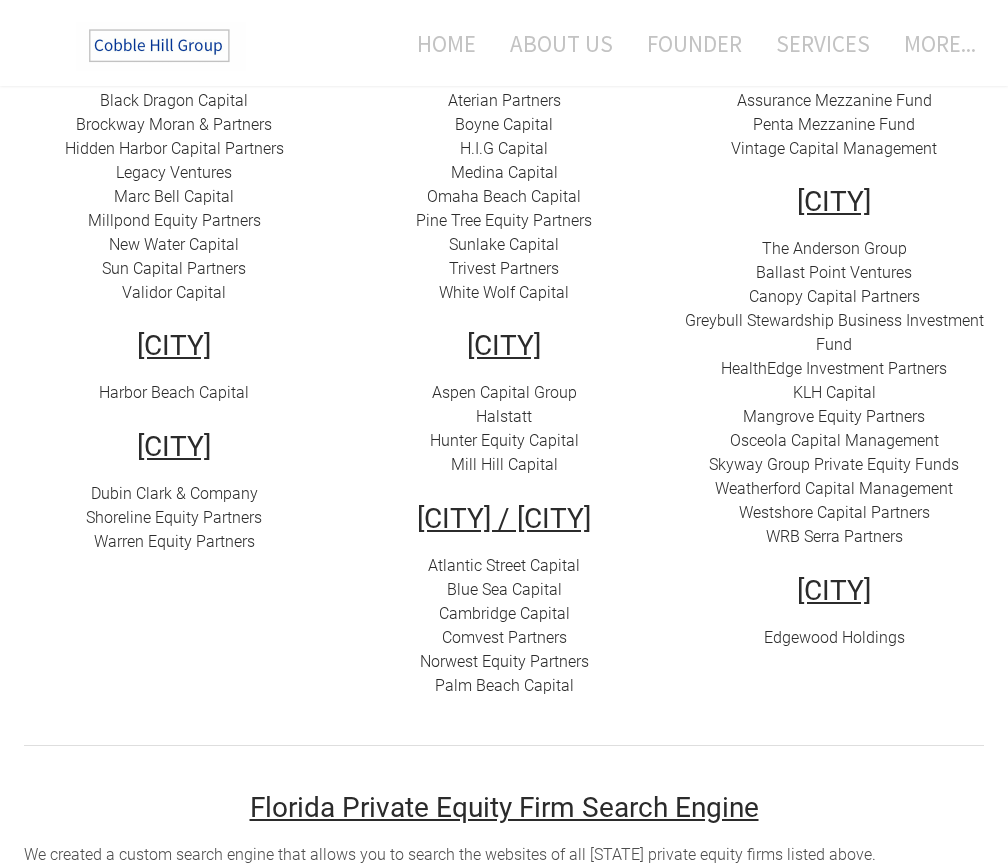 scroll, scrollTop: 500, scrollLeft: 0, axis: vertical 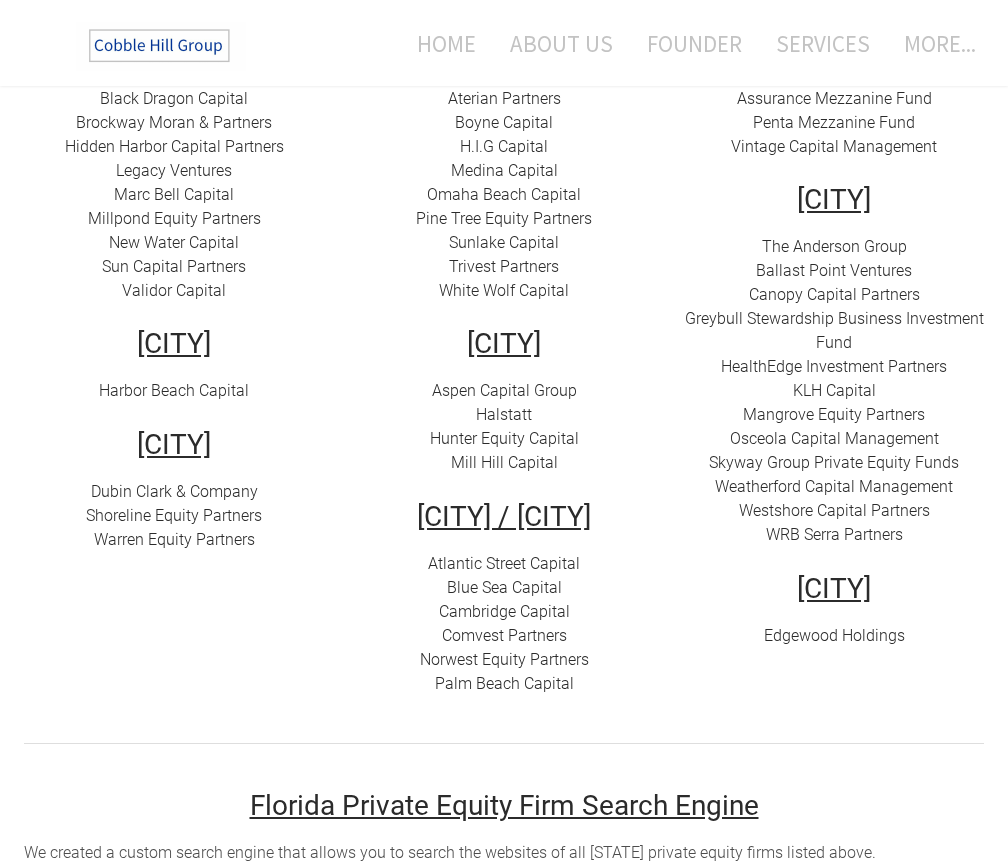 click on "Dubin Clark & Company" at bounding box center (174, 491) 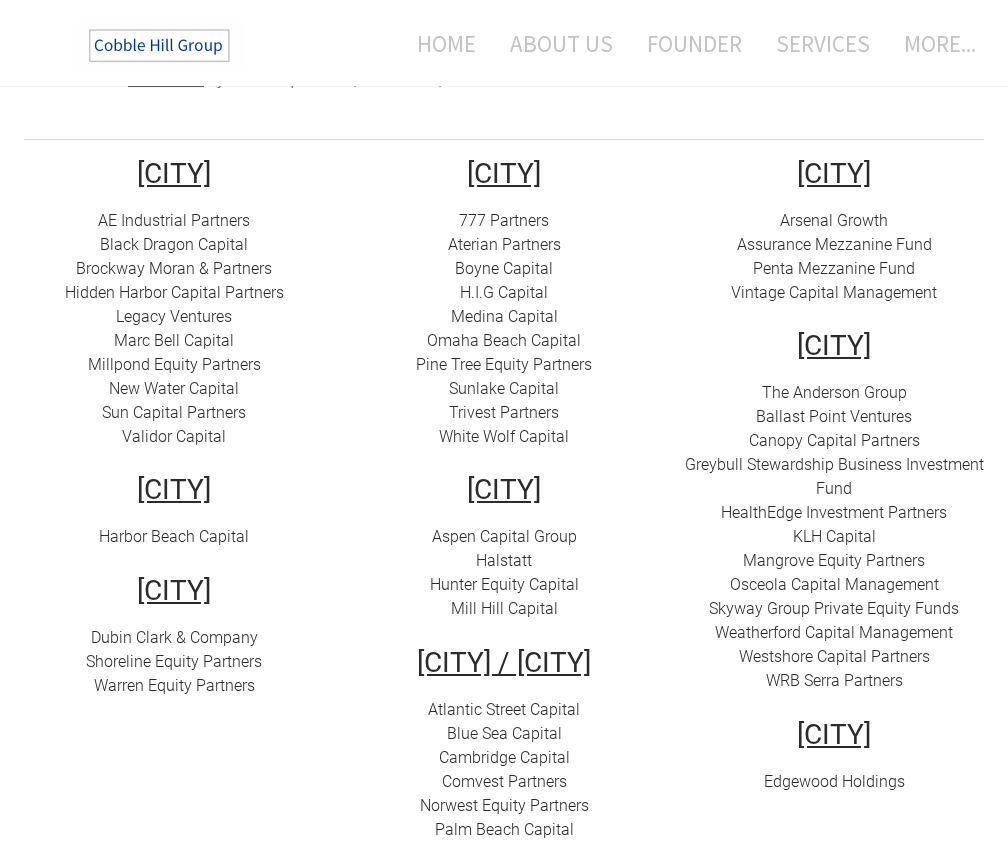 scroll, scrollTop: 400, scrollLeft: 0, axis: vertical 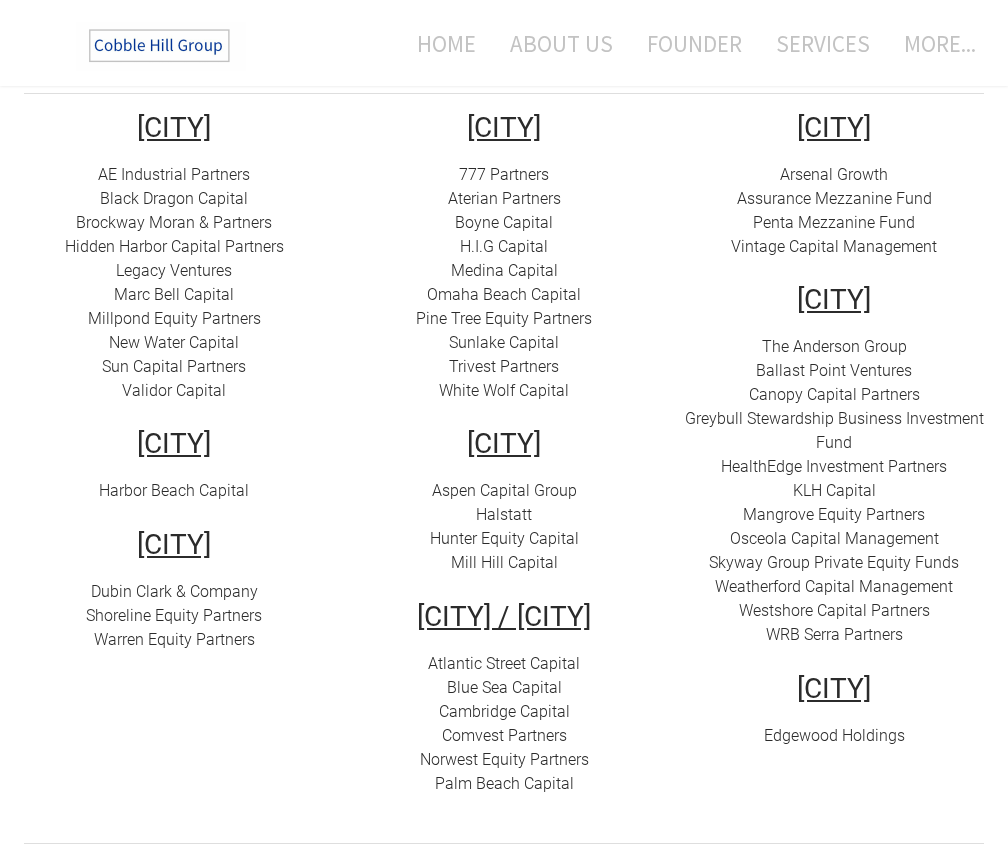 click on "Warren Equity Partners" at bounding box center [174, 639] 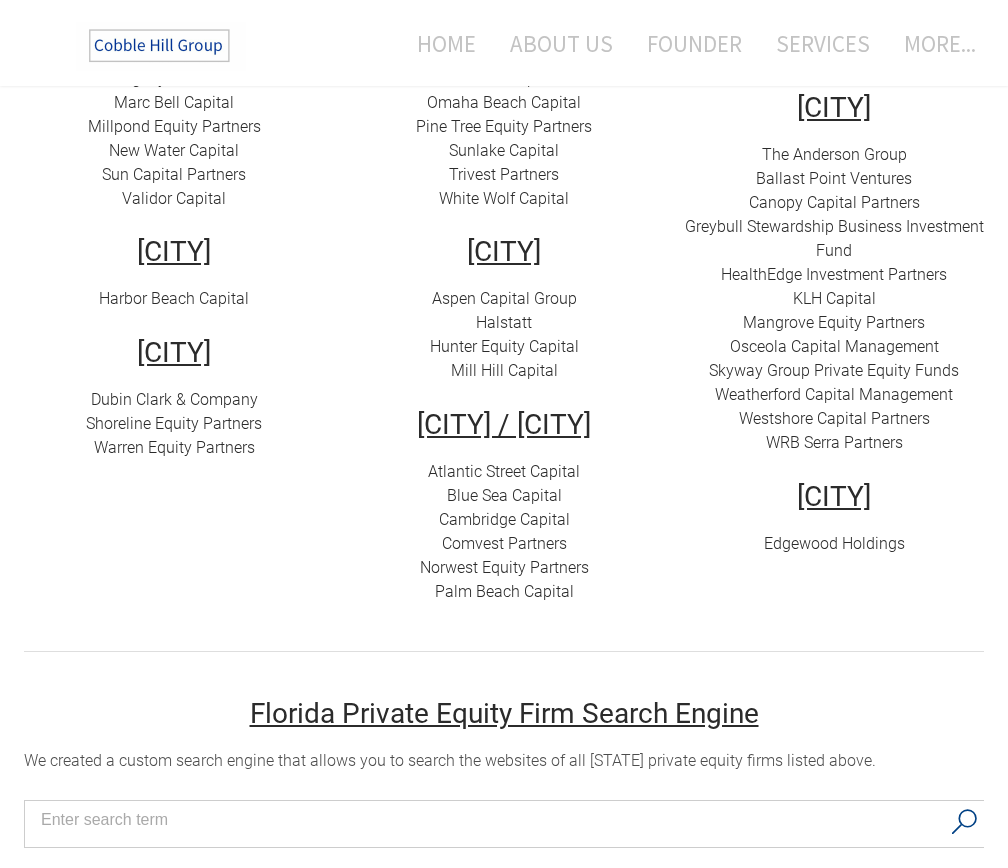 scroll, scrollTop: 600, scrollLeft: 0, axis: vertical 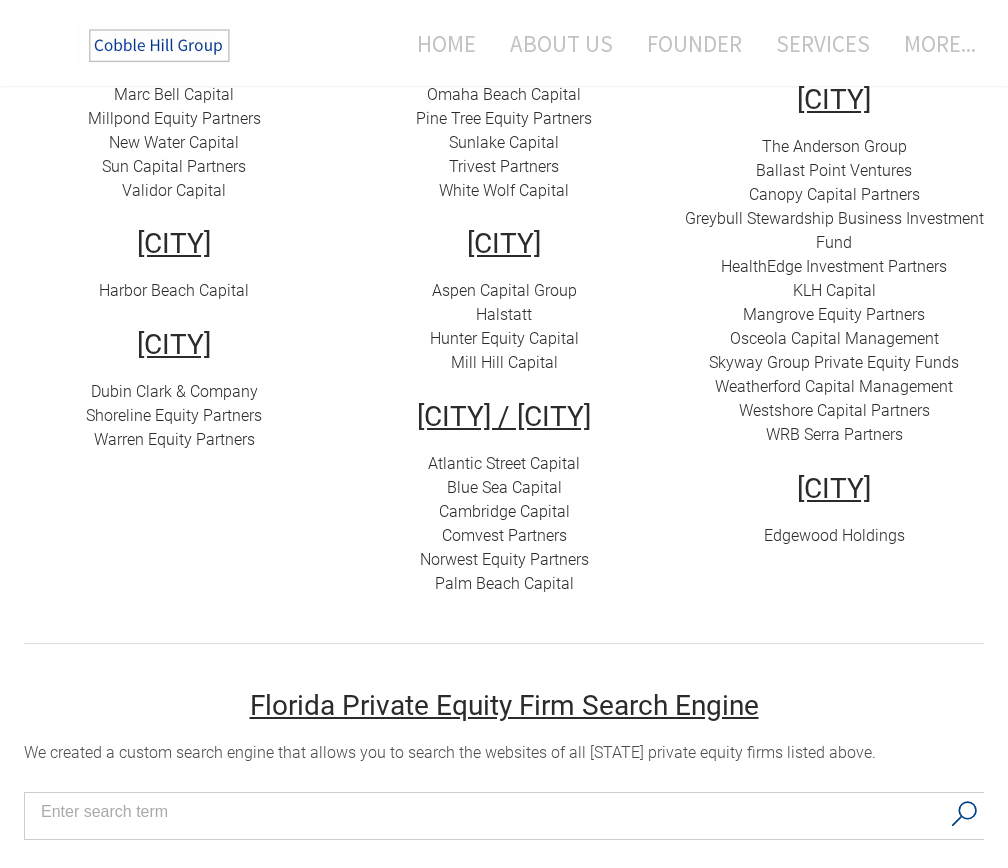 click on "Edgewood Holdings" at bounding box center (834, 535) 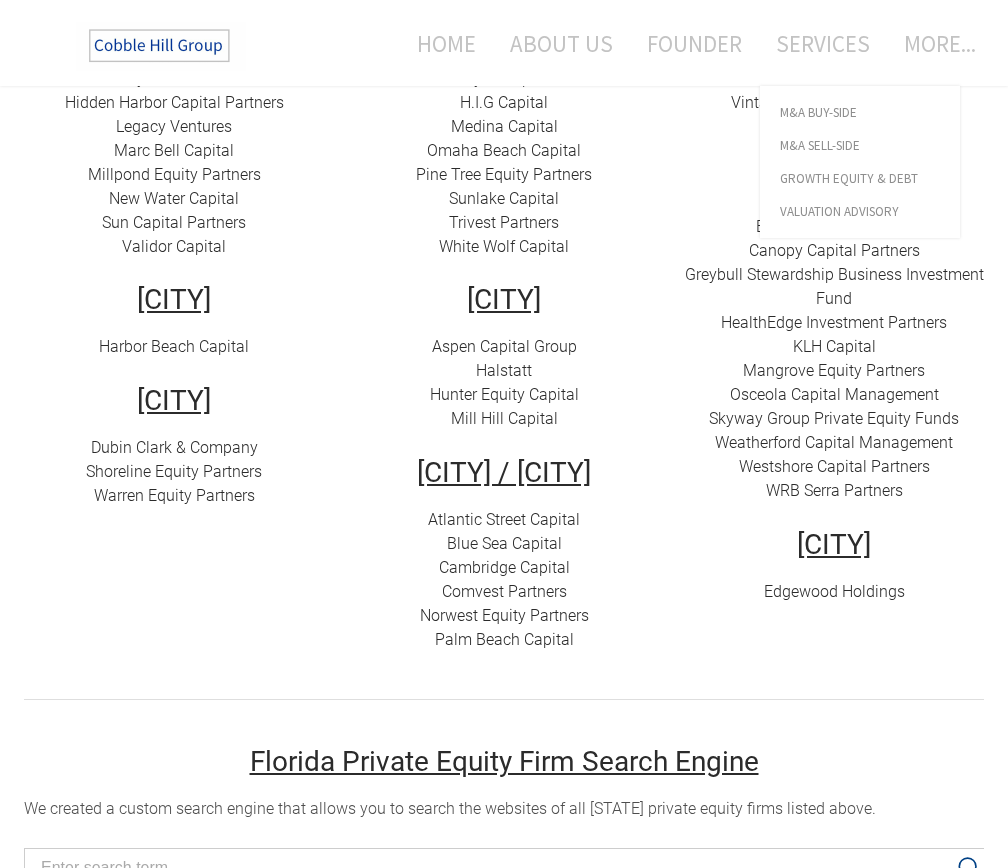 scroll, scrollTop: 400, scrollLeft: 0, axis: vertical 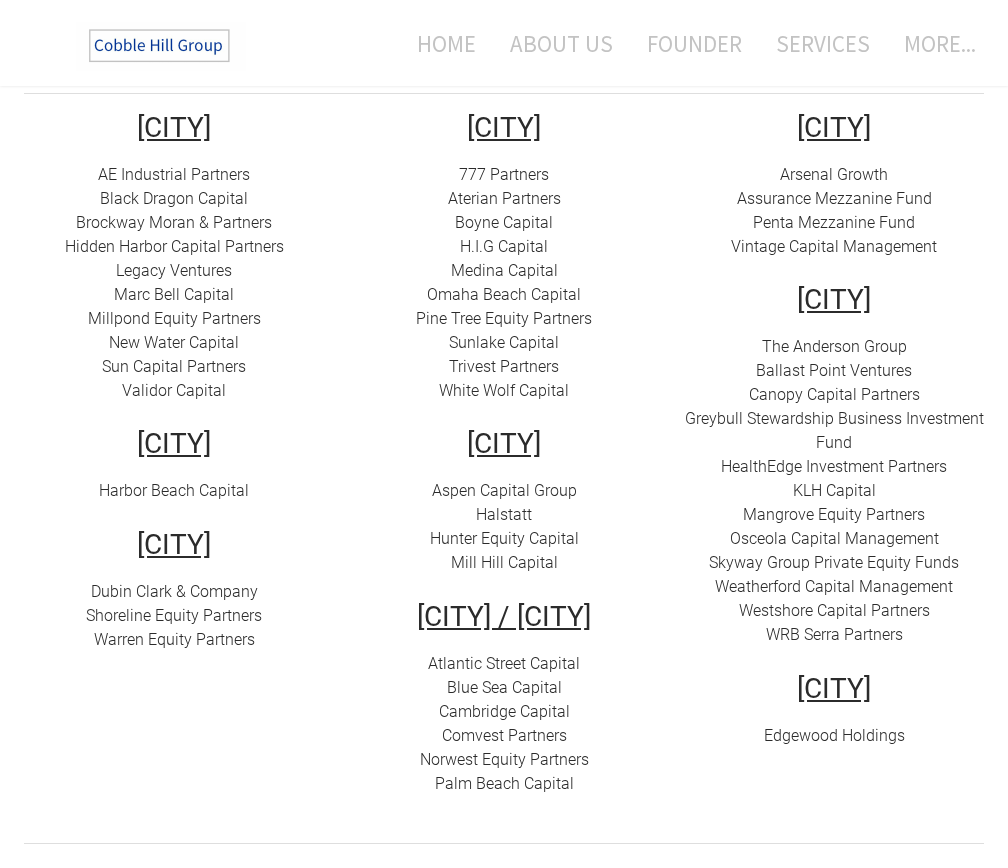 click on "The Anderson Group" at bounding box center (834, 346) 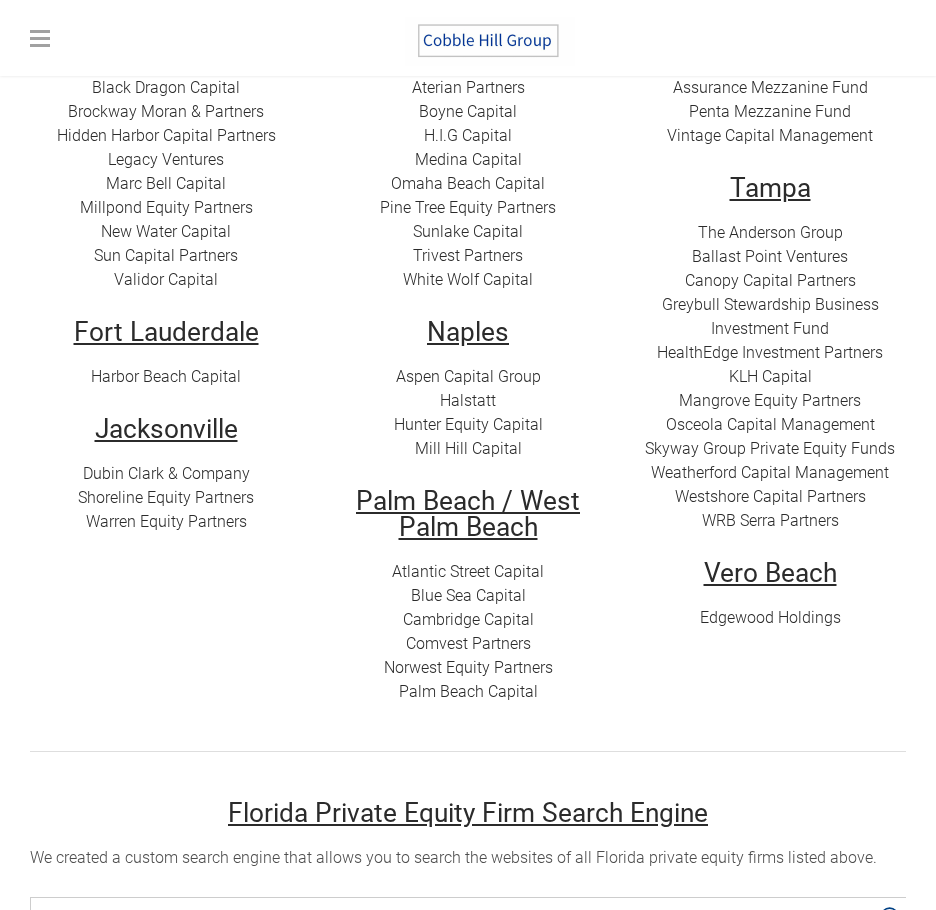 scroll, scrollTop: 400, scrollLeft: 0, axis: vertical 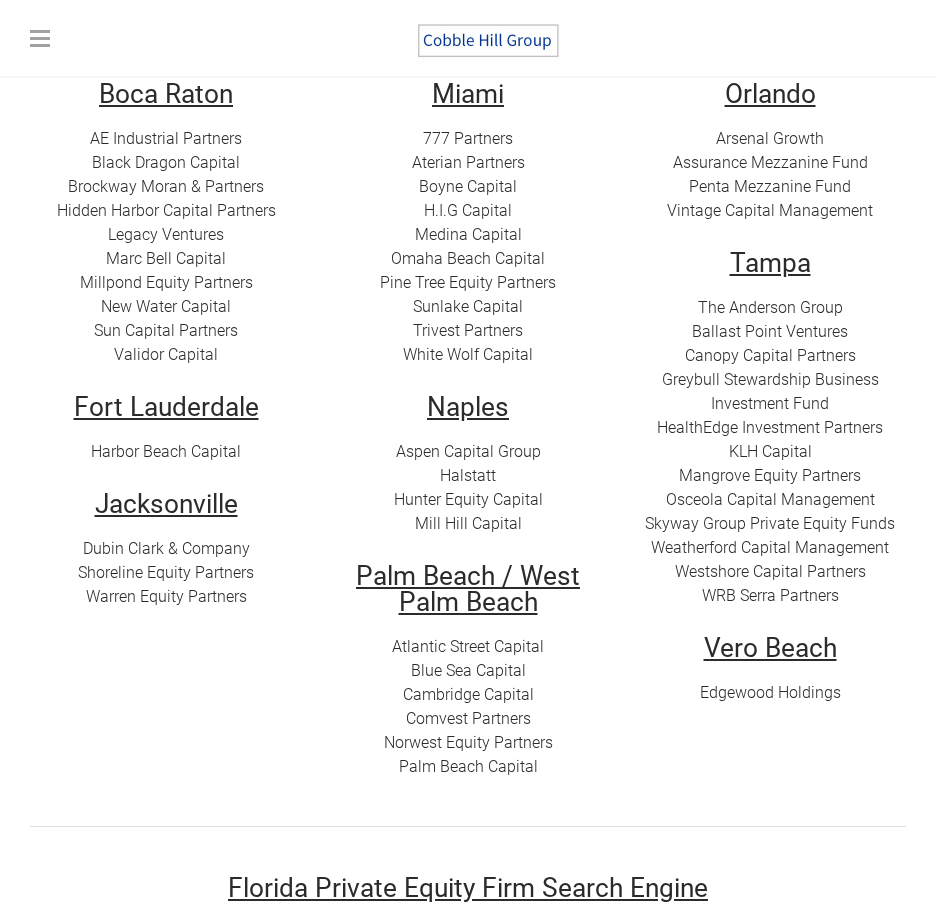 click on "Skyway Group Private Equity Funds" at bounding box center [770, 523] 